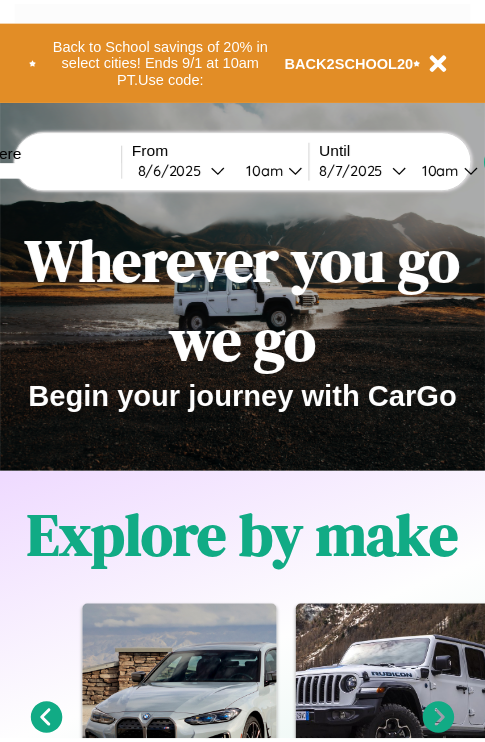 scroll, scrollTop: 0, scrollLeft: 0, axis: both 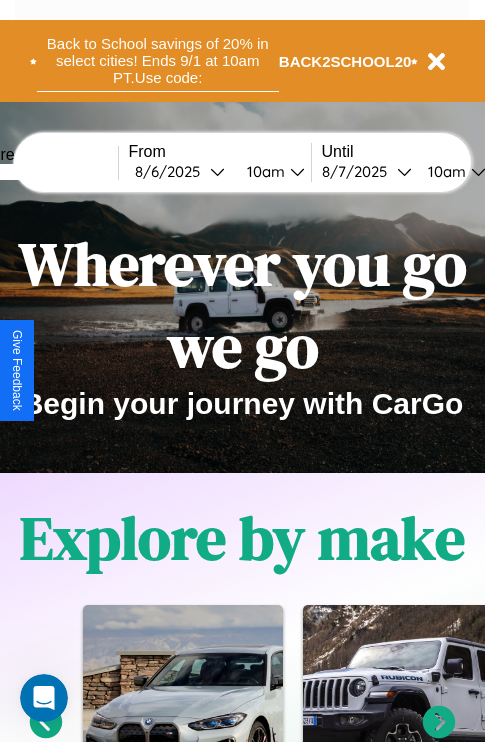 click on "Back to School savings of 20% in select cities! Ends 9/1 at 10am PT.  Use code:" at bounding box center (158, 61) 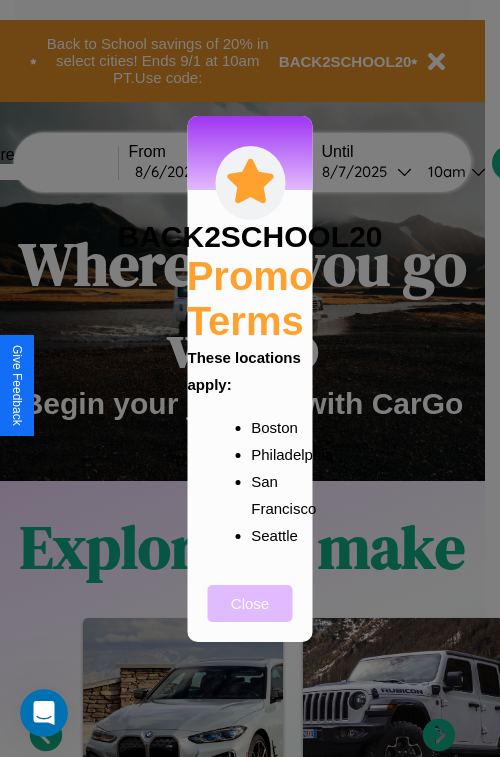 click on "Close" at bounding box center (250, 603) 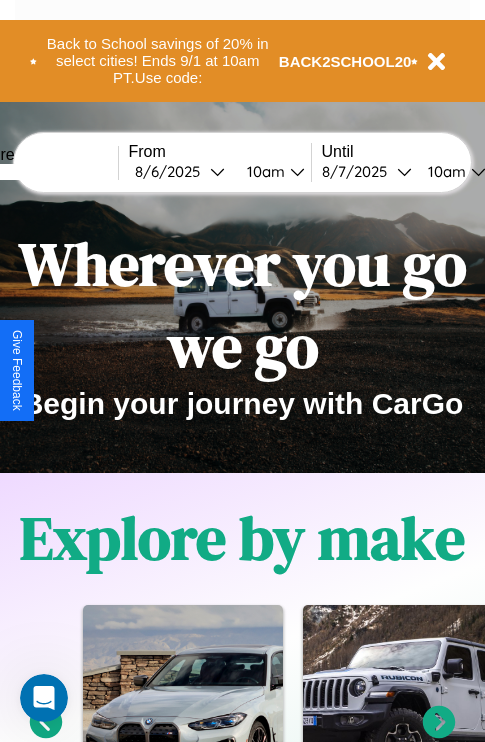 click at bounding box center (43, 172) 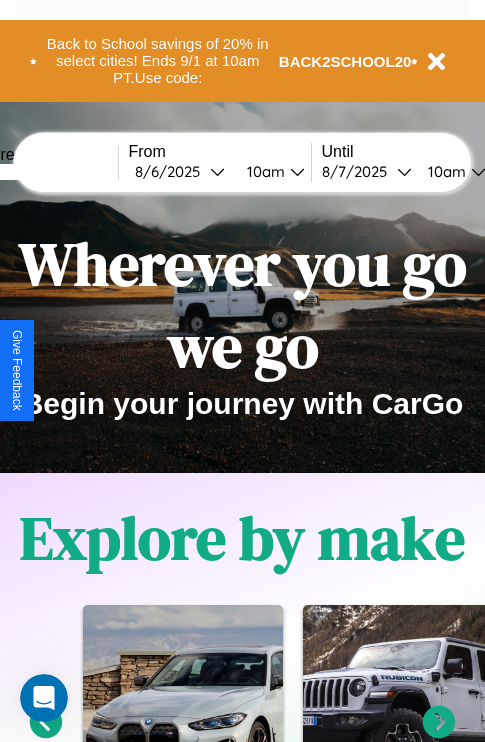type on "*****" 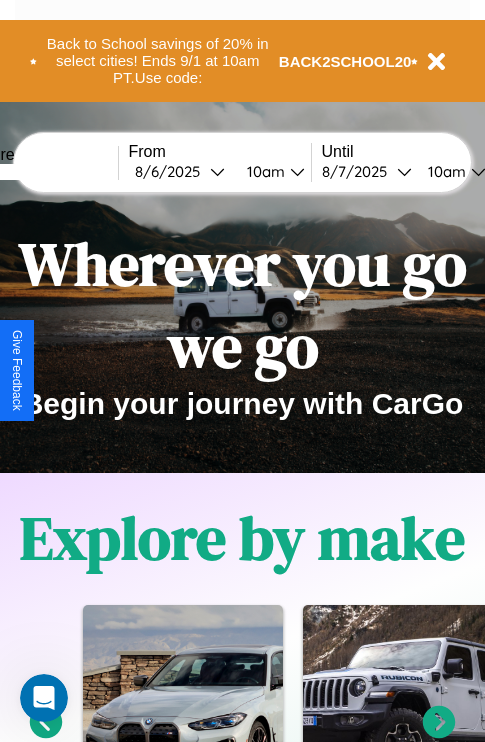 click on "[DATE]" at bounding box center [172, 171] 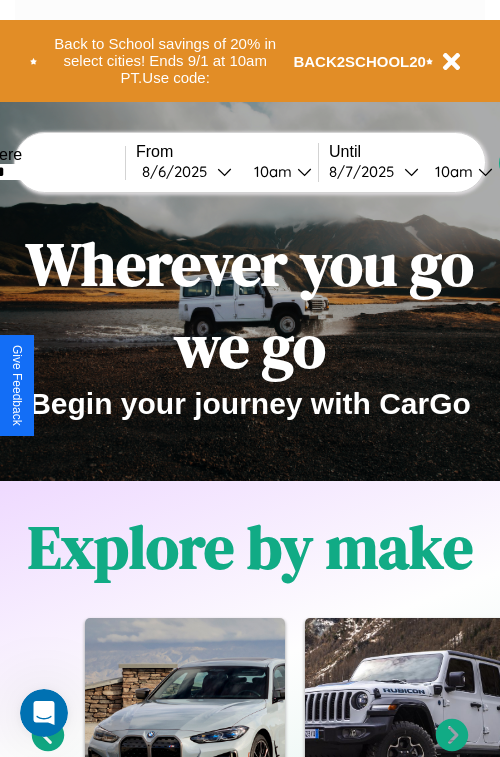 select on "*" 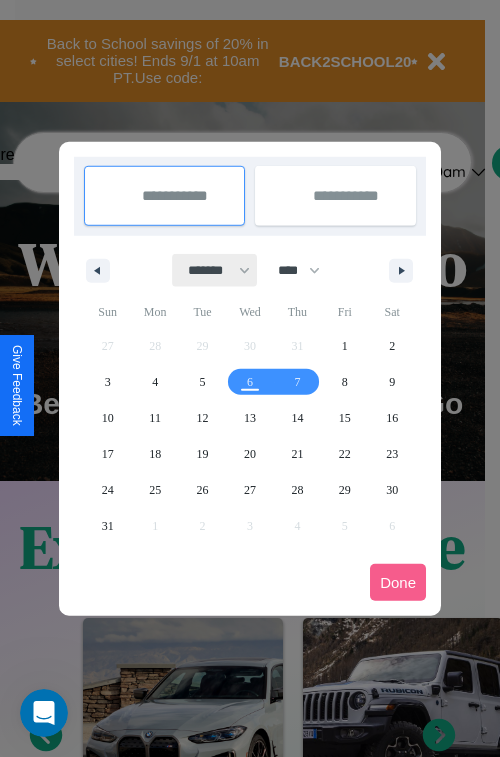 click on "******* ******** ***** ***** *** **** **** ****** ********* ******* ******** ********" at bounding box center (215, 270) 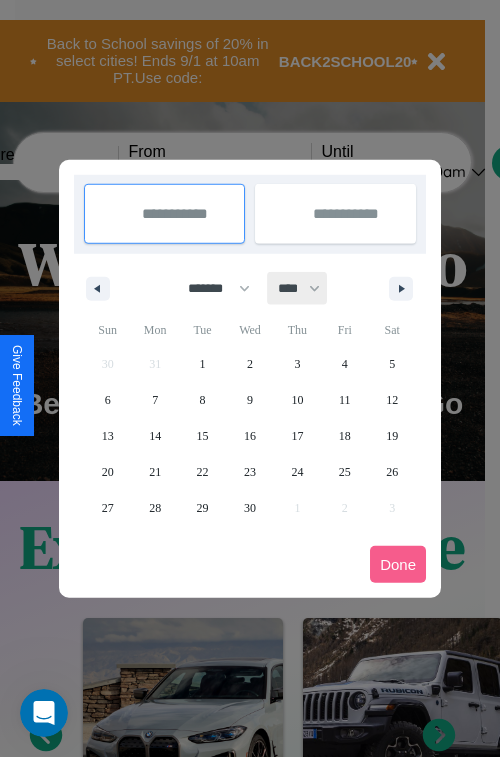 click on "**** **** **** **** **** **** **** **** **** **** **** **** **** **** **** **** **** **** **** **** **** **** **** **** **** **** **** **** **** **** **** **** **** **** **** **** **** **** **** **** **** **** **** **** **** **** **** **** **** **** **** **** **** **** **** **** **** **** **** **** **** **** **** **** **** **** **** **** **** **** **** **** **** **** **** **** **** **** **** **** **** **** **** **** **** **** **** **** **** **** **** **** **** **** **** **** **** **** **** **** **** **** **** **** **** **** **** **** **** **** **** **** **** **** **** **** **** **** **** **** ****" at bounding box center [298, 288] 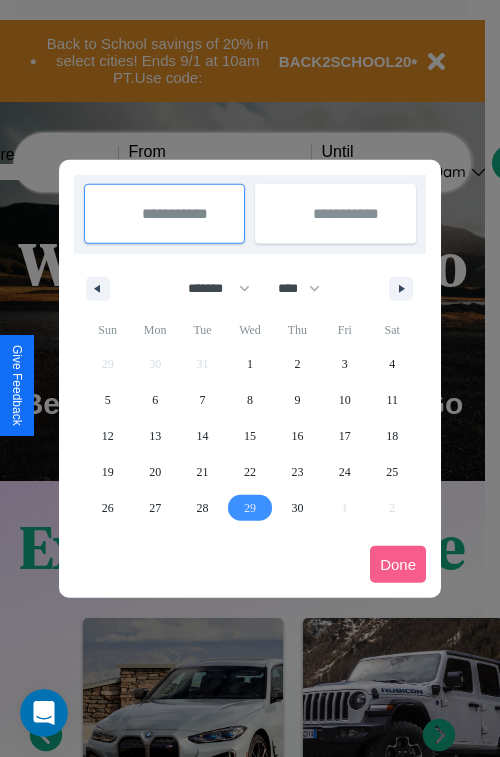 click on "29" at bounding box center (250, 508) 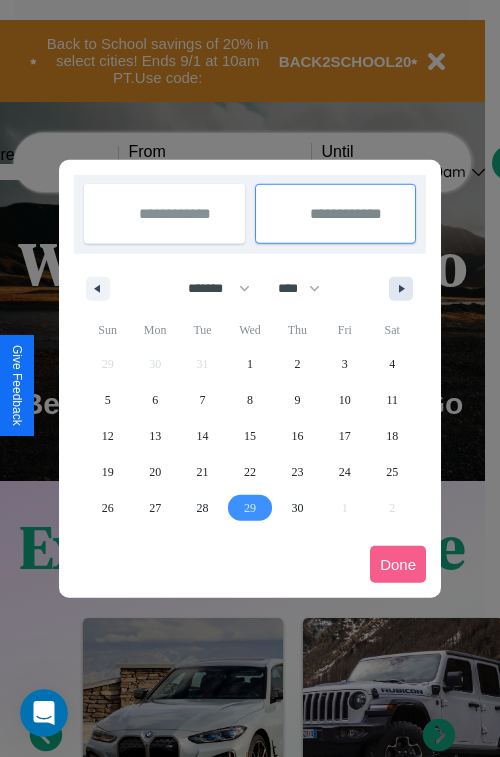 click at bounding box center [405, 289] 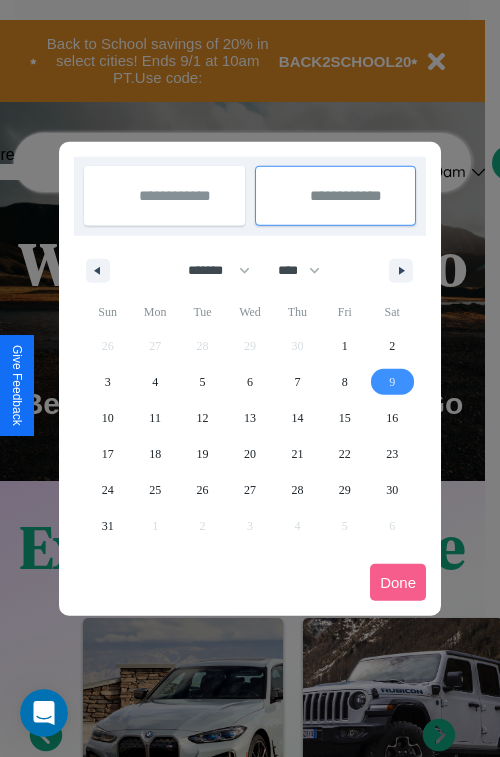 click on "9" at bounding box center (392, 382) 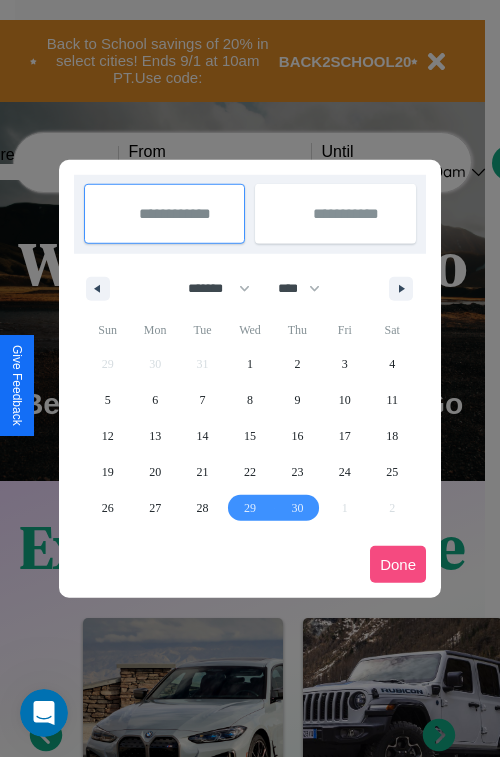 click on "Done" at bounding box center (398, 564) 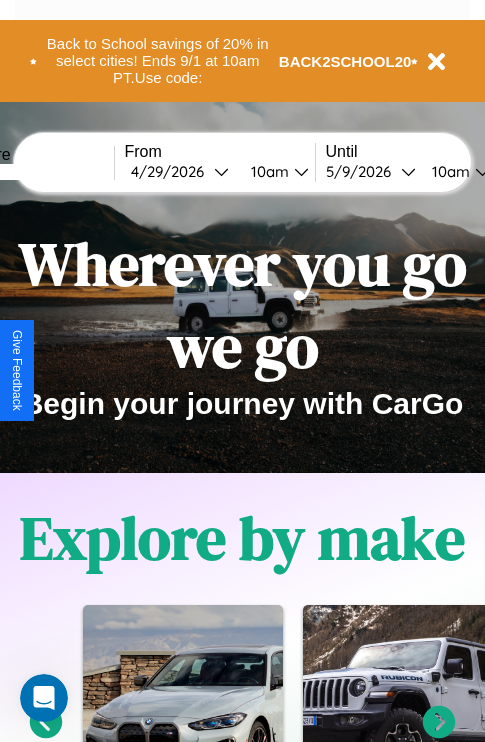 click on "10am" at bounding box center (267, 171) 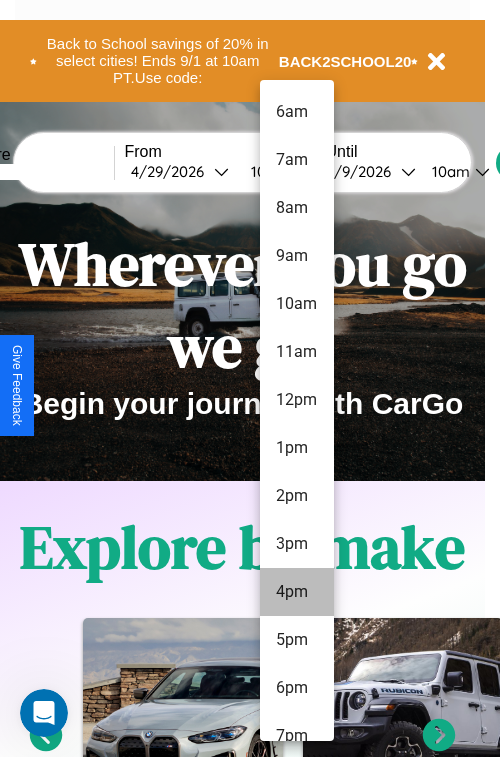 click on "4pm" at bounding box center (297, 592) 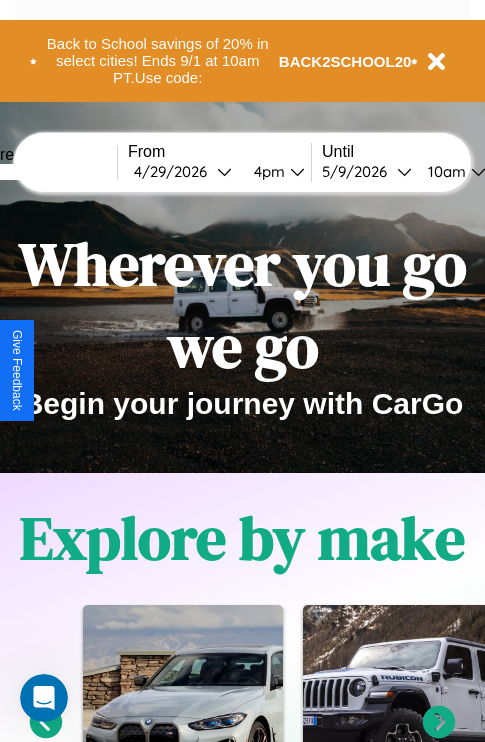 click on "10am" at bounding box center [444, 171] 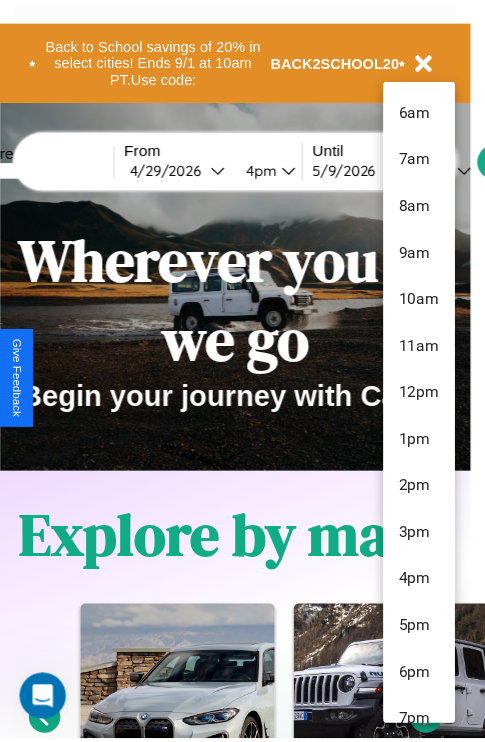 scroll, scrollTop: 67, scrollLeft: 0, axis: vertical 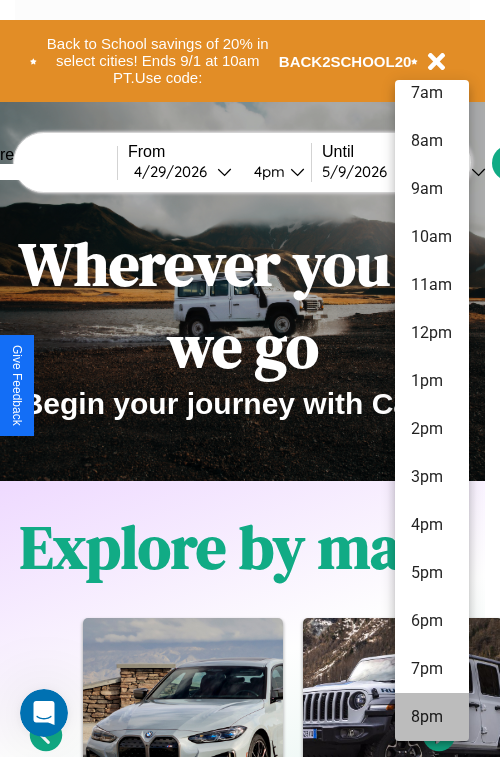 click on "8pm" at bounding box center [432, 717] 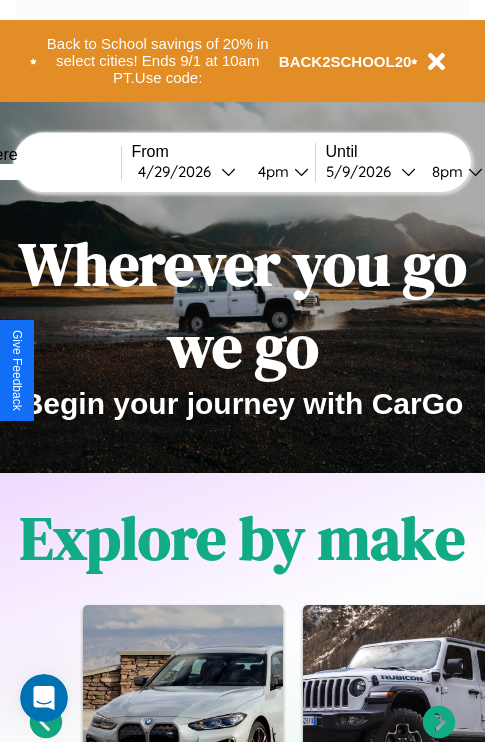 scroll, scrollTop: 0, scrollLeft: 66, axis: horizontal 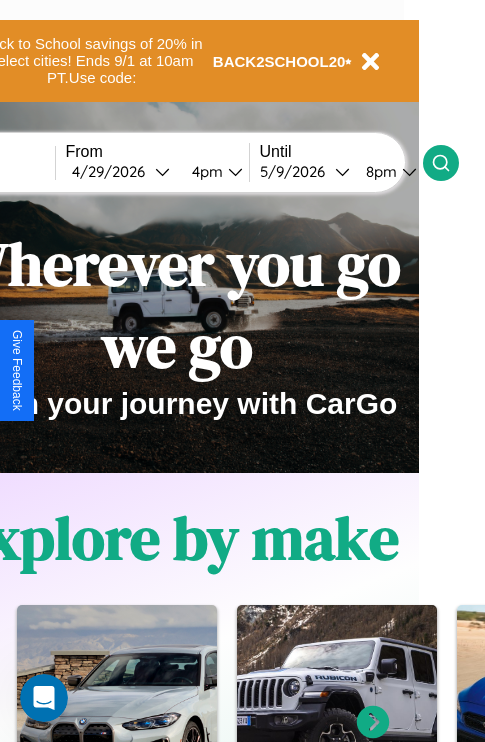 click 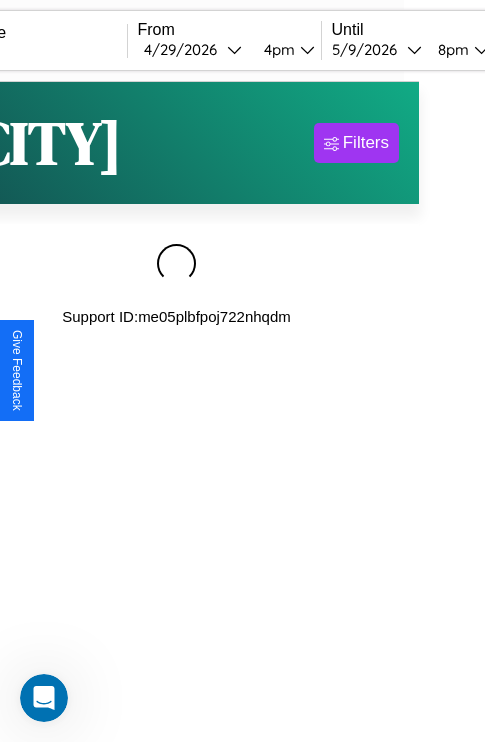 scroll, scrollTop: 0, scrollLeft: 0, axis: both 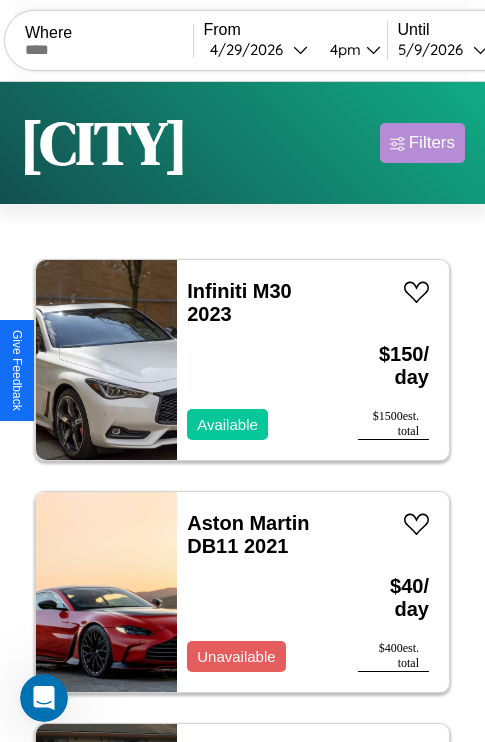 click on "Filters" at bounding box center (432, 143) 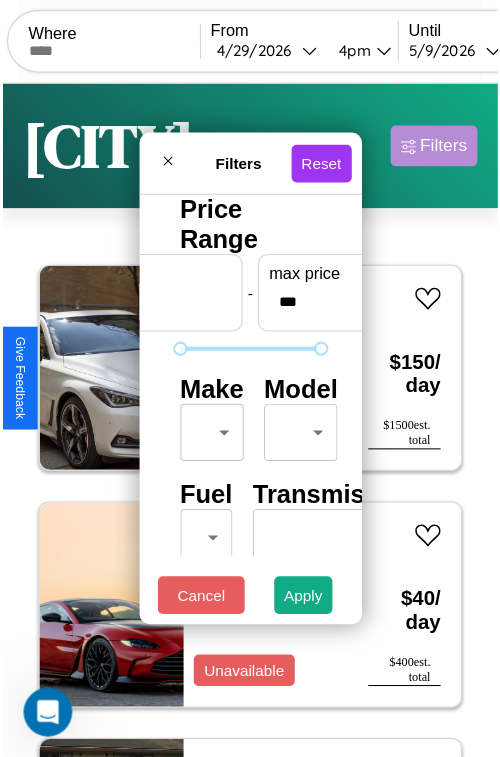 scroll, scrollTop: 59, scrollLeft: 0, axis: vertical 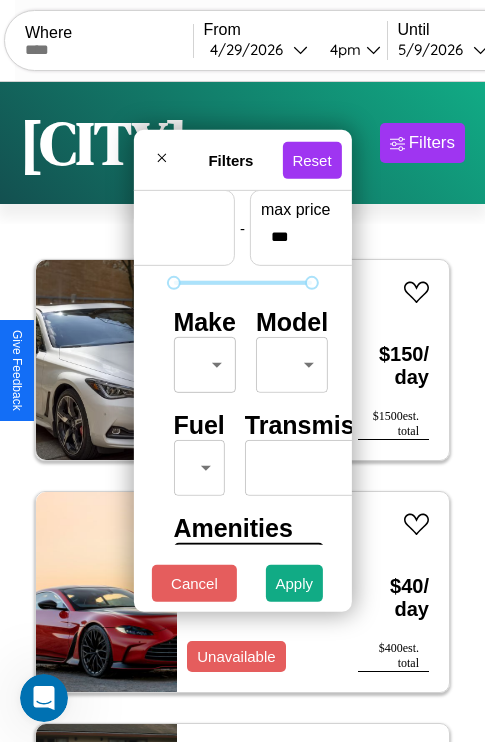 click on "CarGo Where From [DATE] [TIME] Until [DATE] [TIME] Become a Host Login Sign Up [CITY] Filters 134  cars in this area These cars can be picked up in this city. Infiniti   M30   2023 Available $ 150  / day $ 1500  est. total Aston Martin   DB11   2021 Unavailable $ 40  / day $ 400  est. total Ferrari   296 GTB   2023 Available $ 160  / day $ 1600  est. total BMW   R 1200 S   2014 Available $ 110  / day $ 1100  est. total Lexus   LS   2019 Available $ 160  / day $ 1600  est. total Jaguar   XJ12   2018 Available $ 140  / day $ 1400  est. total Lamborghini   Revuelto   2024 Available $ 130  / day $ 1300  est. total Lexus   RX   2018 Unavailable $ 170  / day $ 1700  est. total Kia   Telluride   2021 Unavailable $ 120  / day $ 1200  est. total Toyota   Sequoia   2023 Available $ 40  / day $ 400  est. total Ford   Fairmont   2023 Available $ 40  / day $ 400  est. total Ford   F-800   2020 Available $ 80  / day $ 800  est. total Acura   ZDX   2017 Unavailable $ 70  / day $ 700  est. total Jaguar   XJR   2023 $ $" at bounding box center (242, 412) 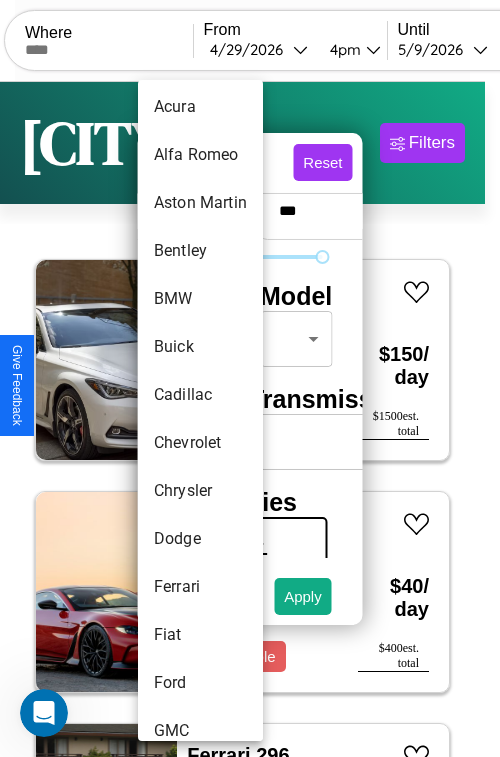 scroll, scrollTop: 278, scrollLeft: 0, axis: vertical 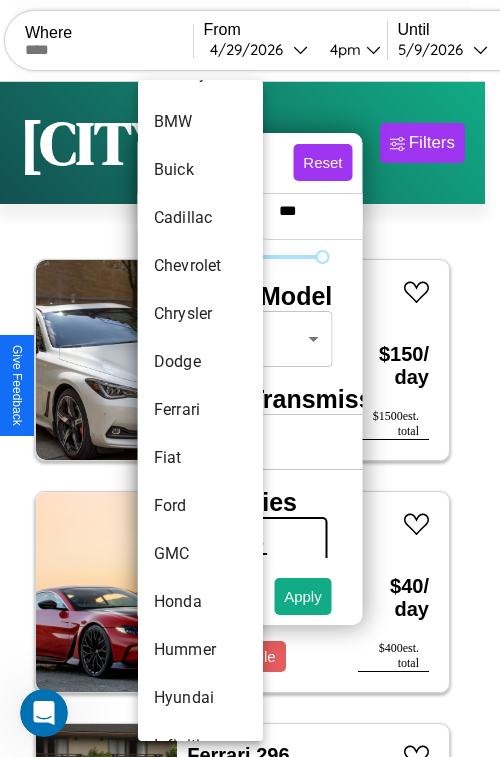 click on "Ferrari" at bounding box center [200, 410] 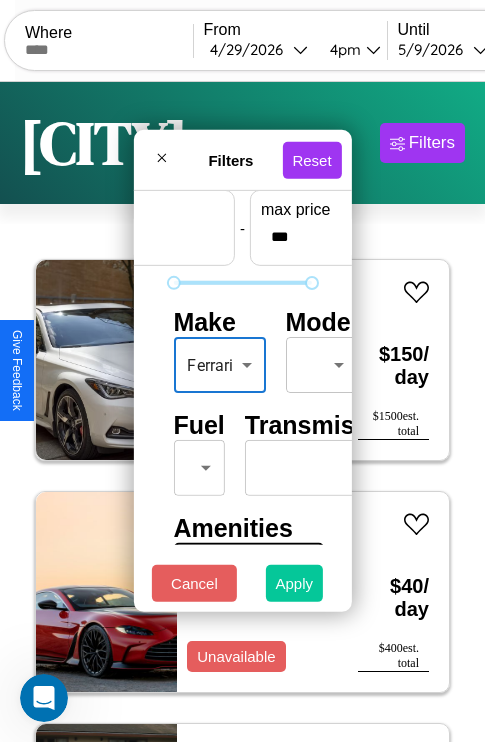 click on "Apply" at bounding box center [295, 583] 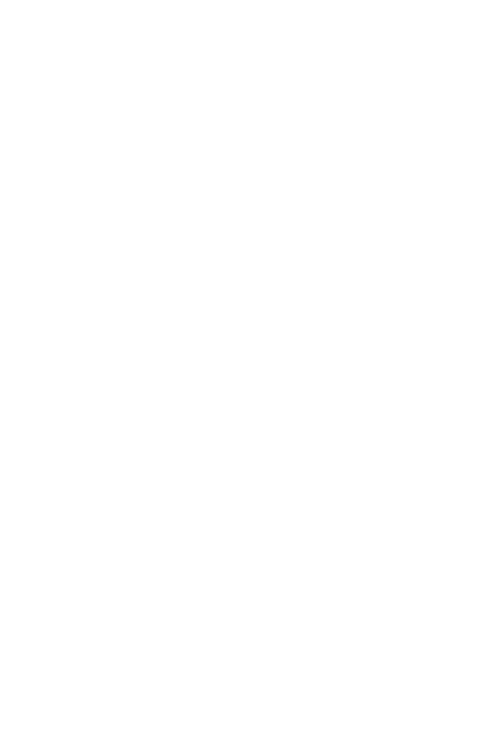 scroll, scrollTop: 0, scrollLeft: 0, axis: both 